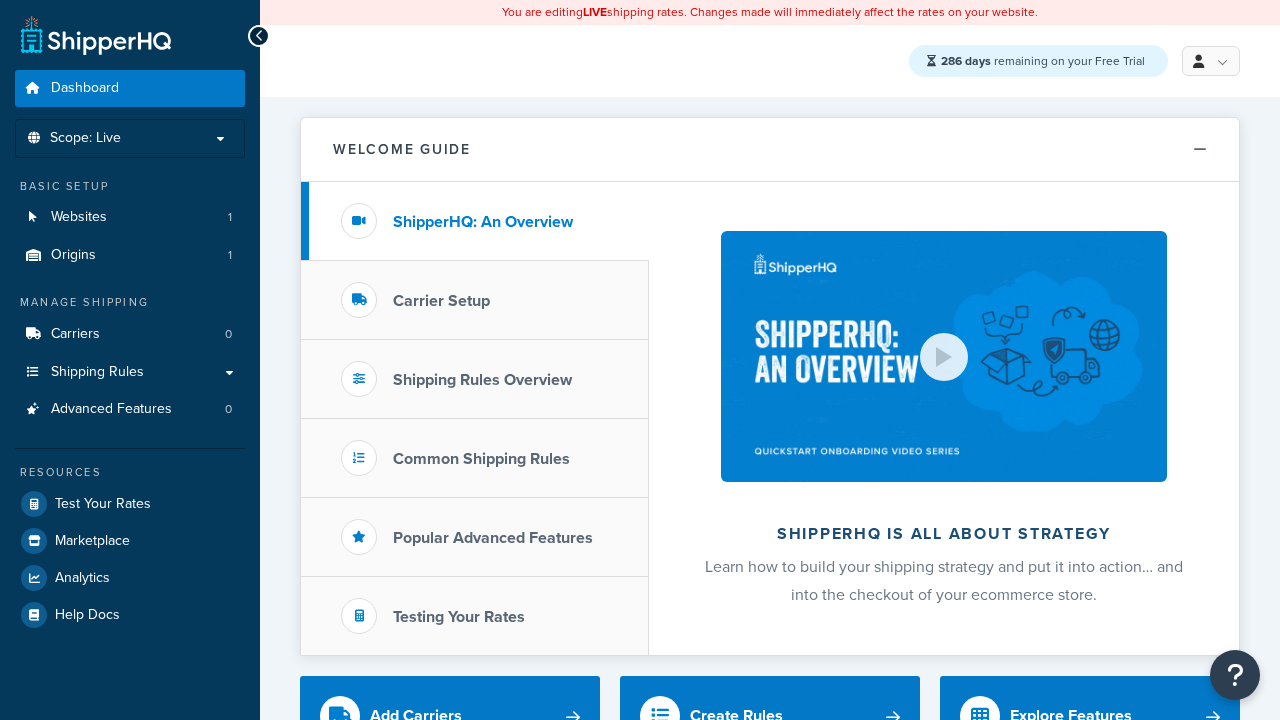 scroll, scrollTop: 0, scrollLeft: 0, axis: both 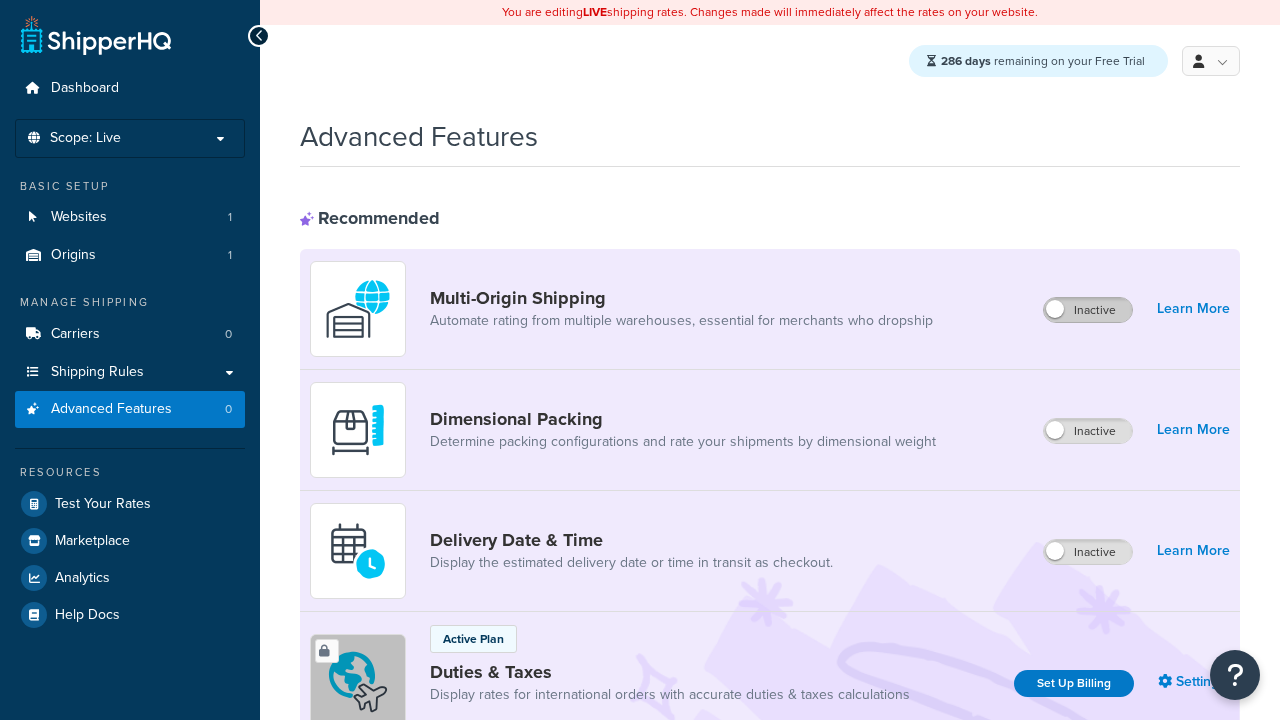 click on "Inactive" at bounding box center [1088, 310] 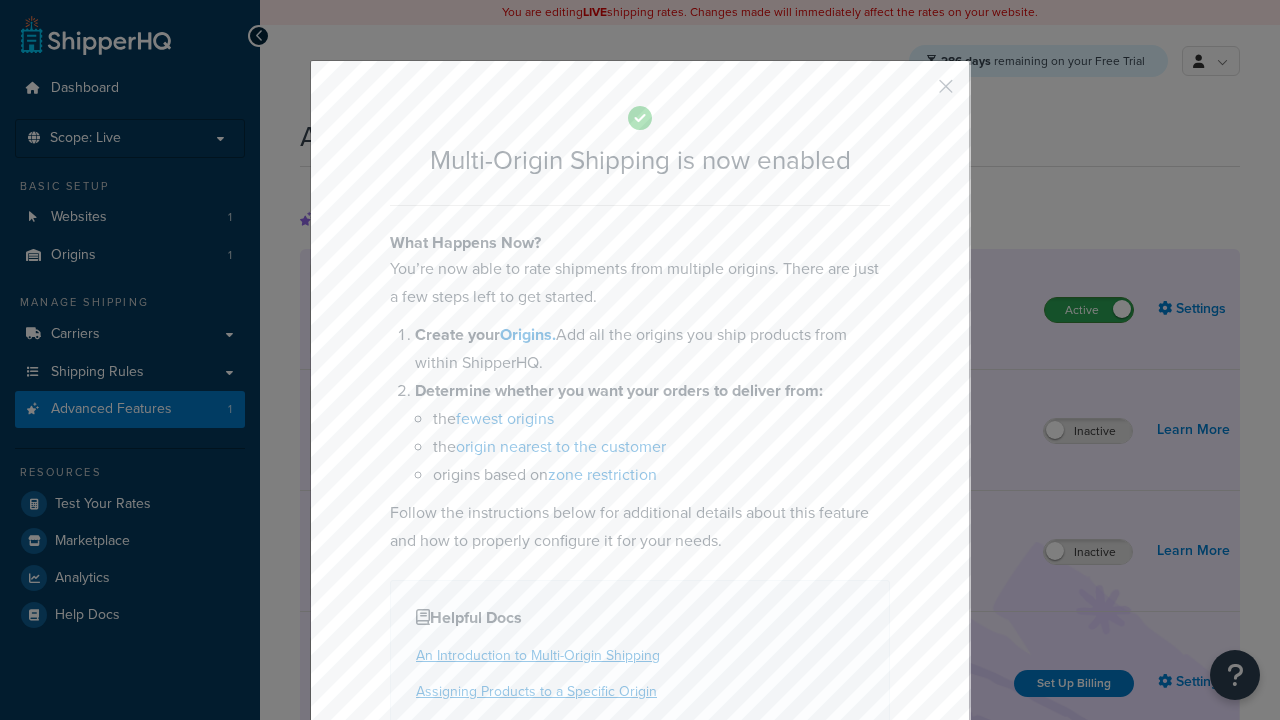 scroll, scrollTop: 0, scrollLeft: 0, axis: both 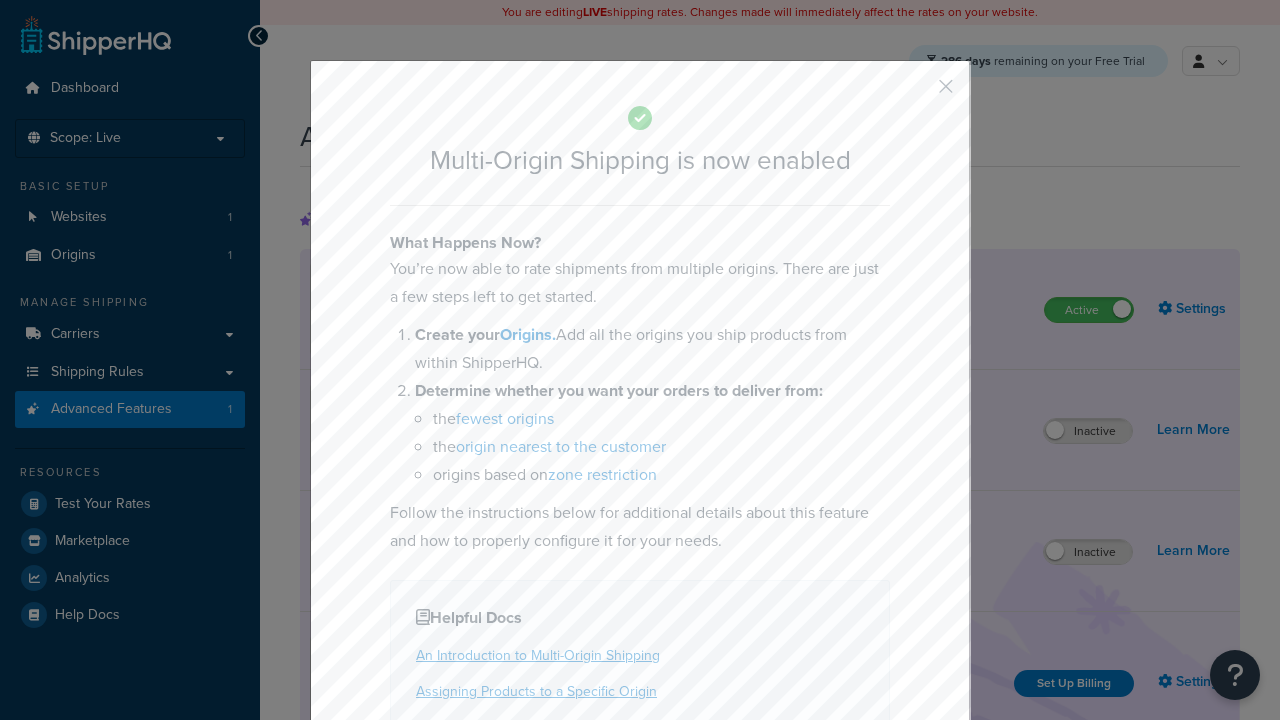 click at bounding box center [916, 93] 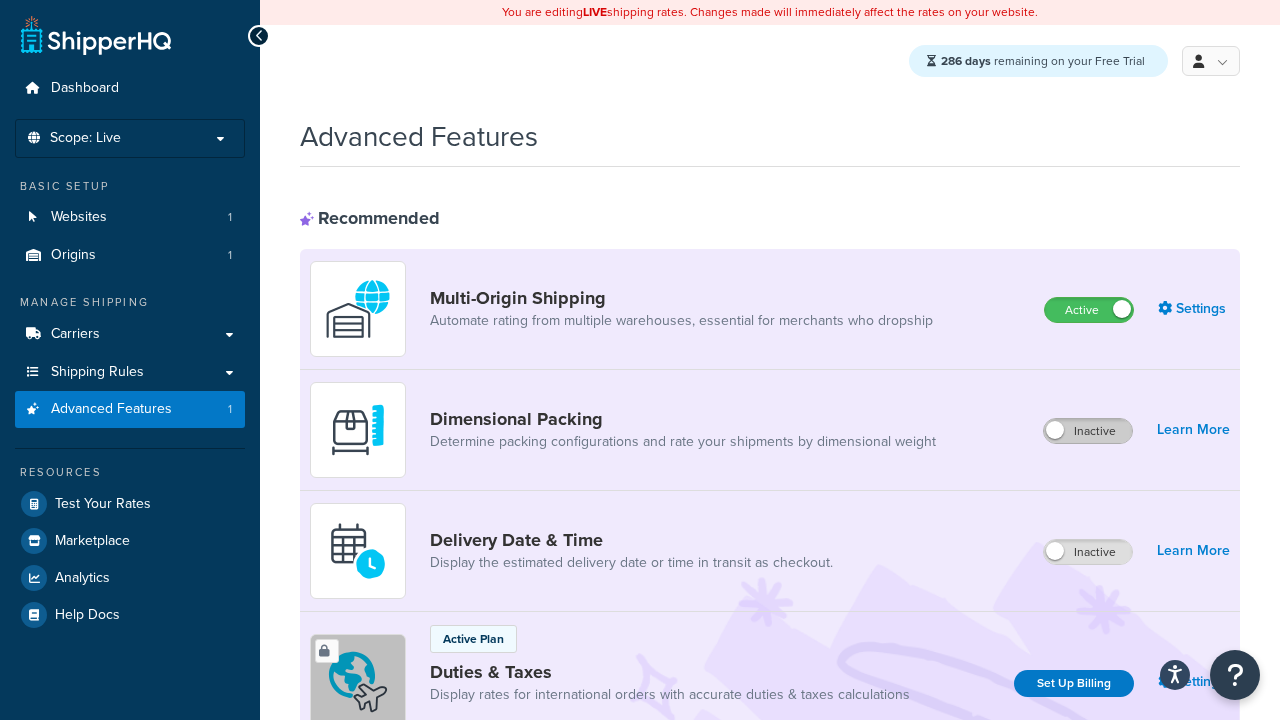 click on "Inactive" at bounding box center (1088, 431) 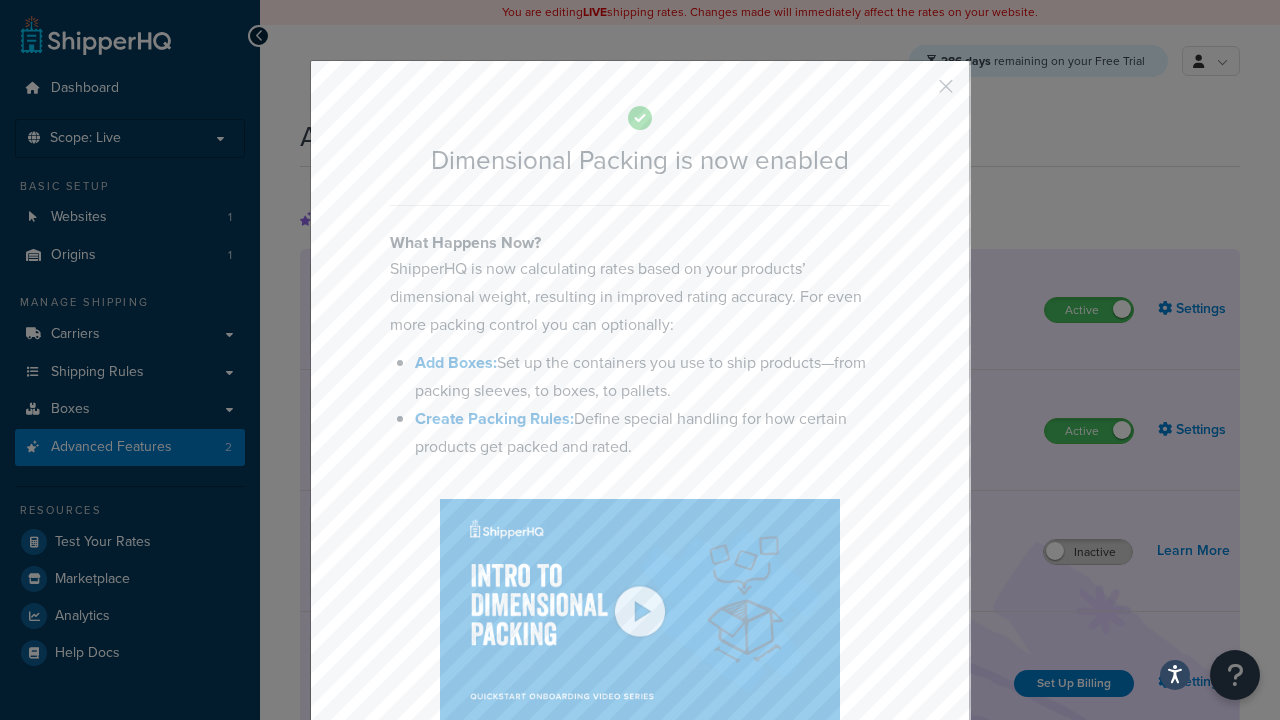 click at bounding box center [916, 93] 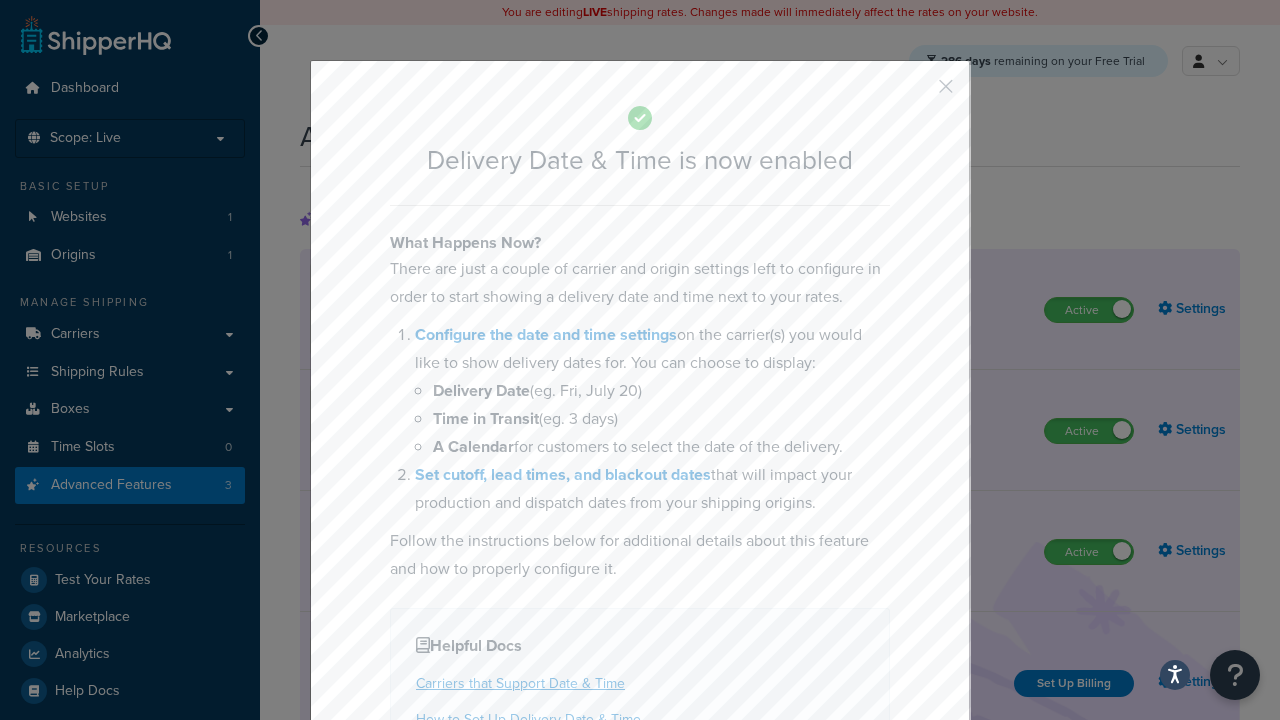 click at bounding box center (916, 93) 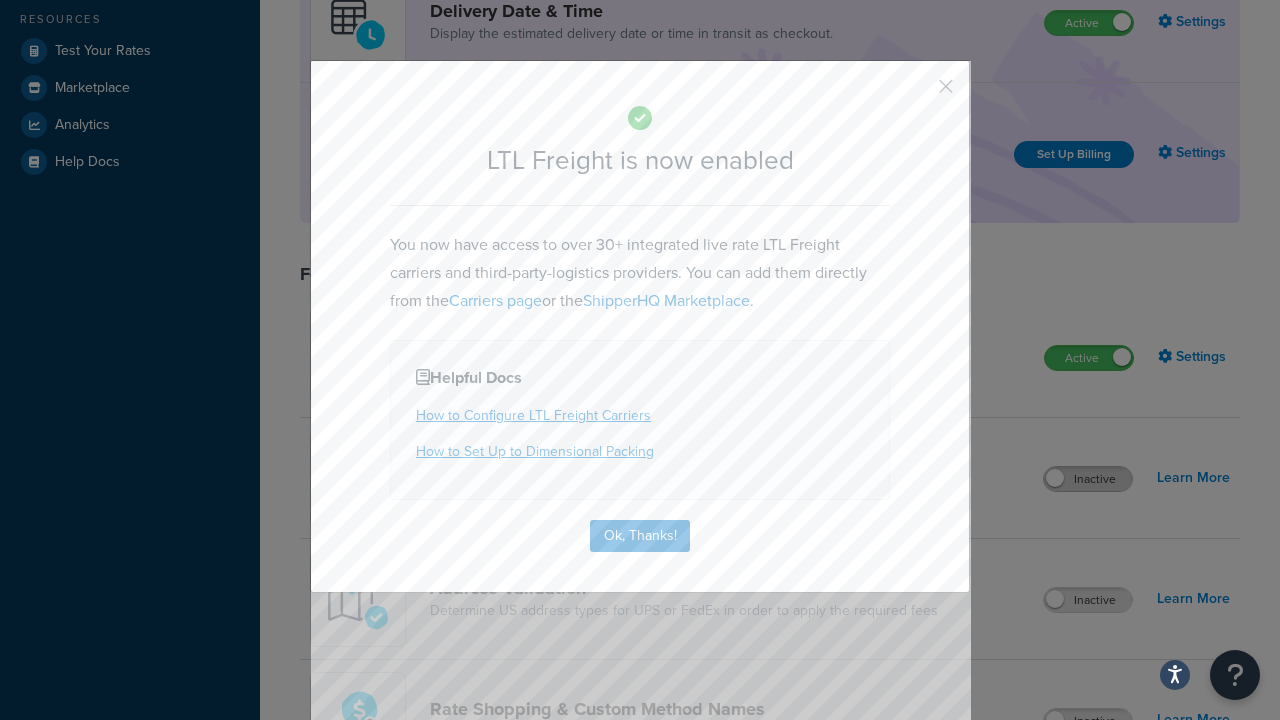 click at bounding box center [916, 93] 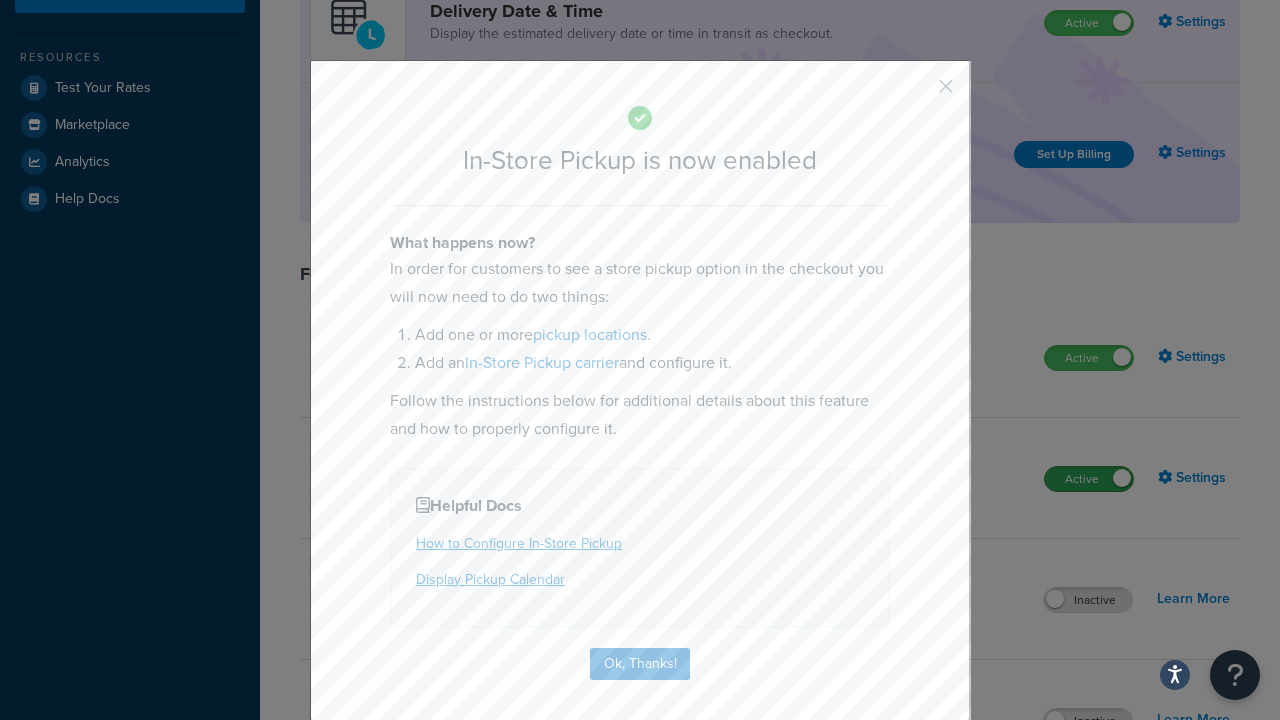 scroll, scrollTop: 567, scrollLeft: 0, axis: vertical 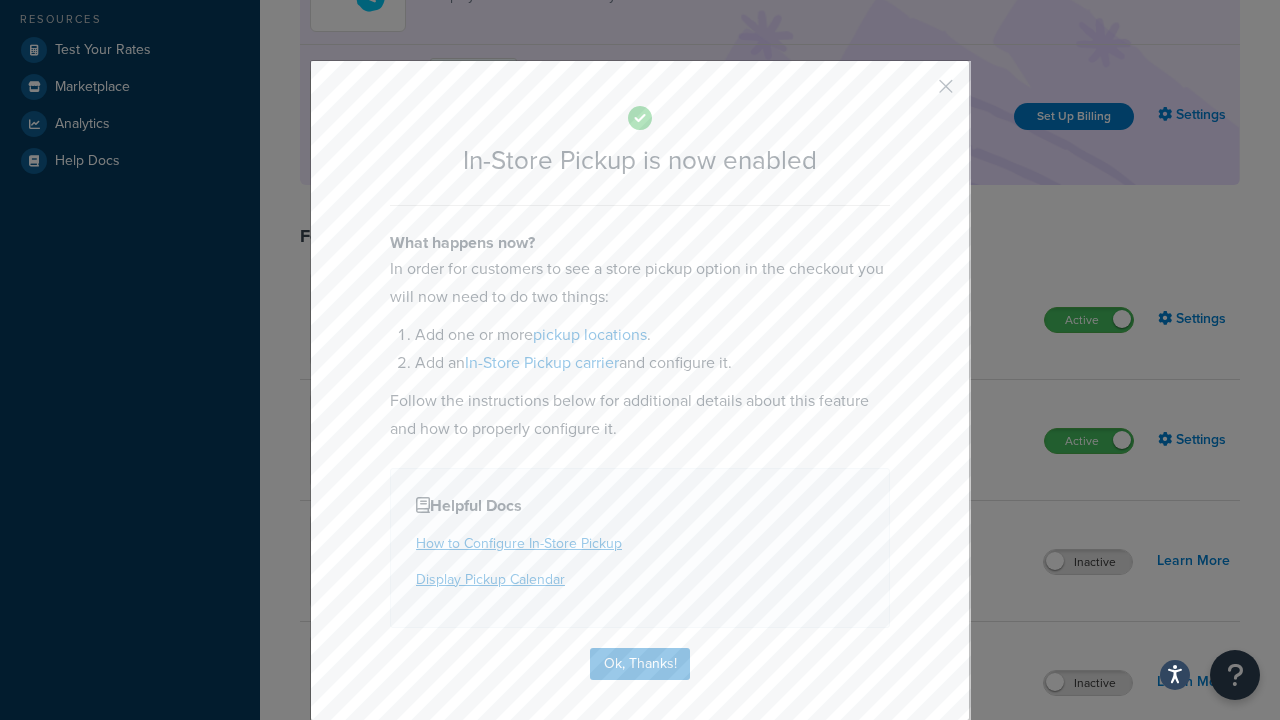 click at bounding box center (916, 93) 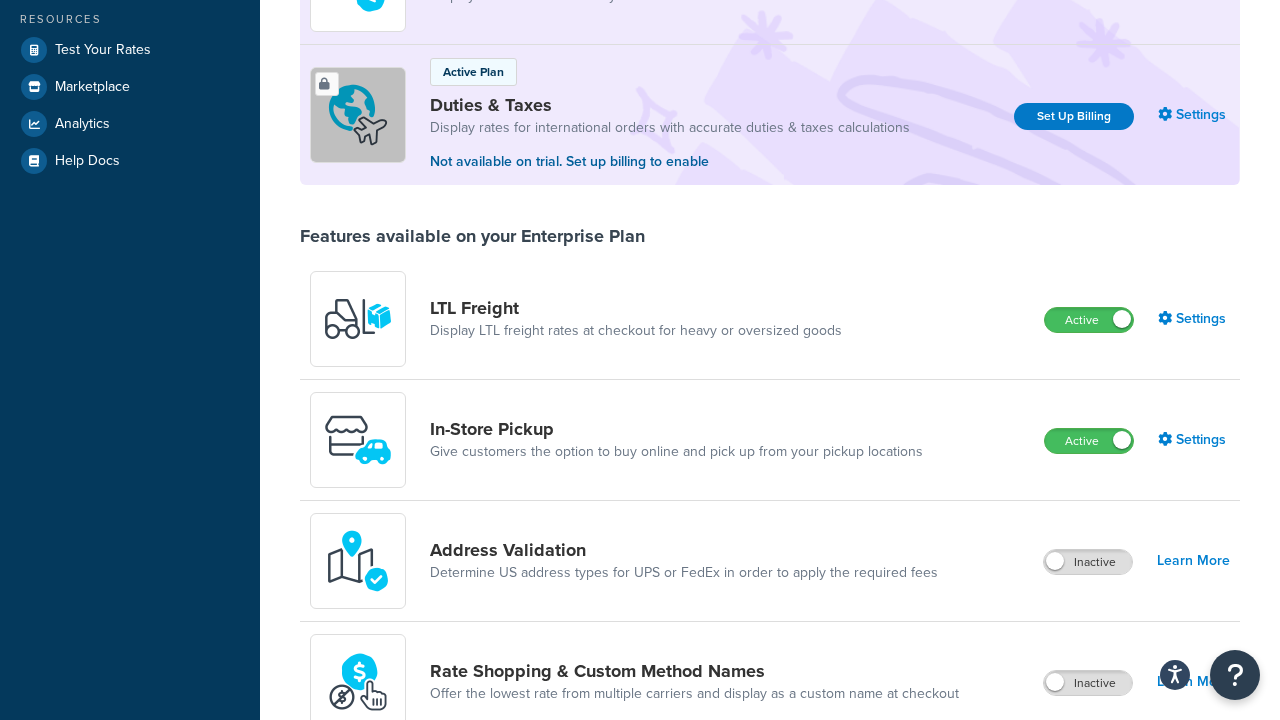 click on "Inactive" at bounding box center (1088, 562) 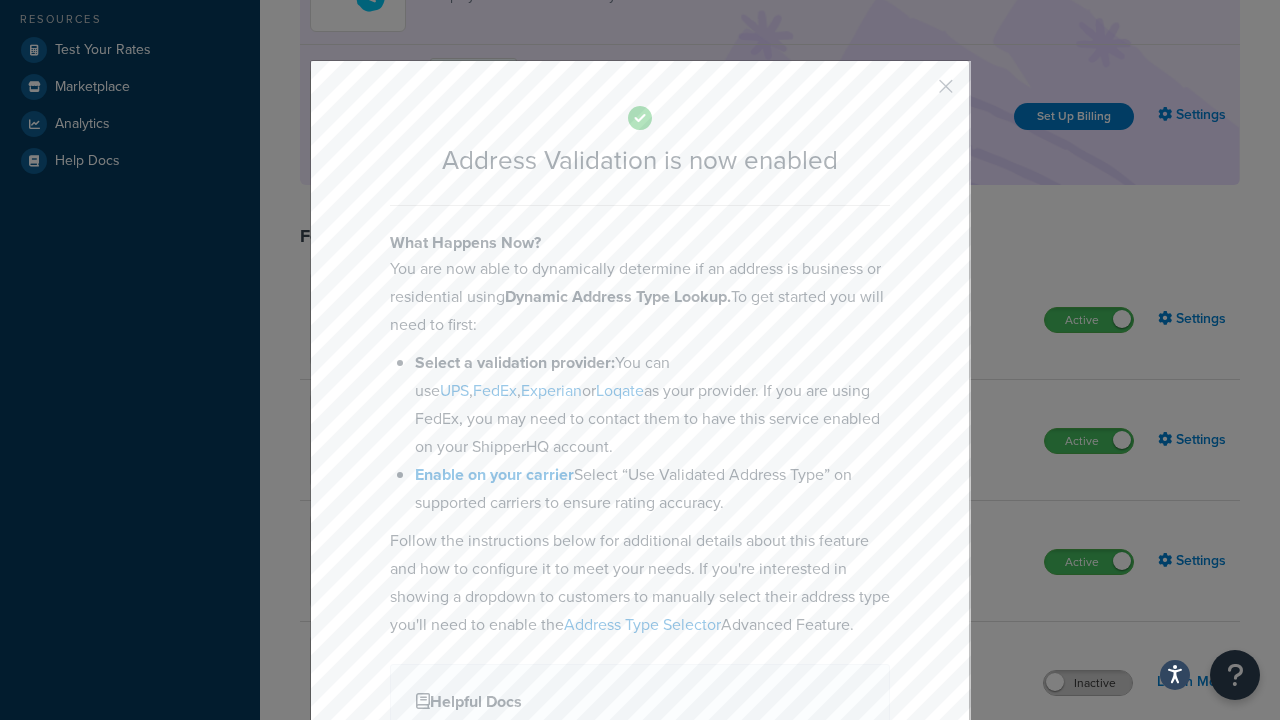 click at bounding box center (916, 93) 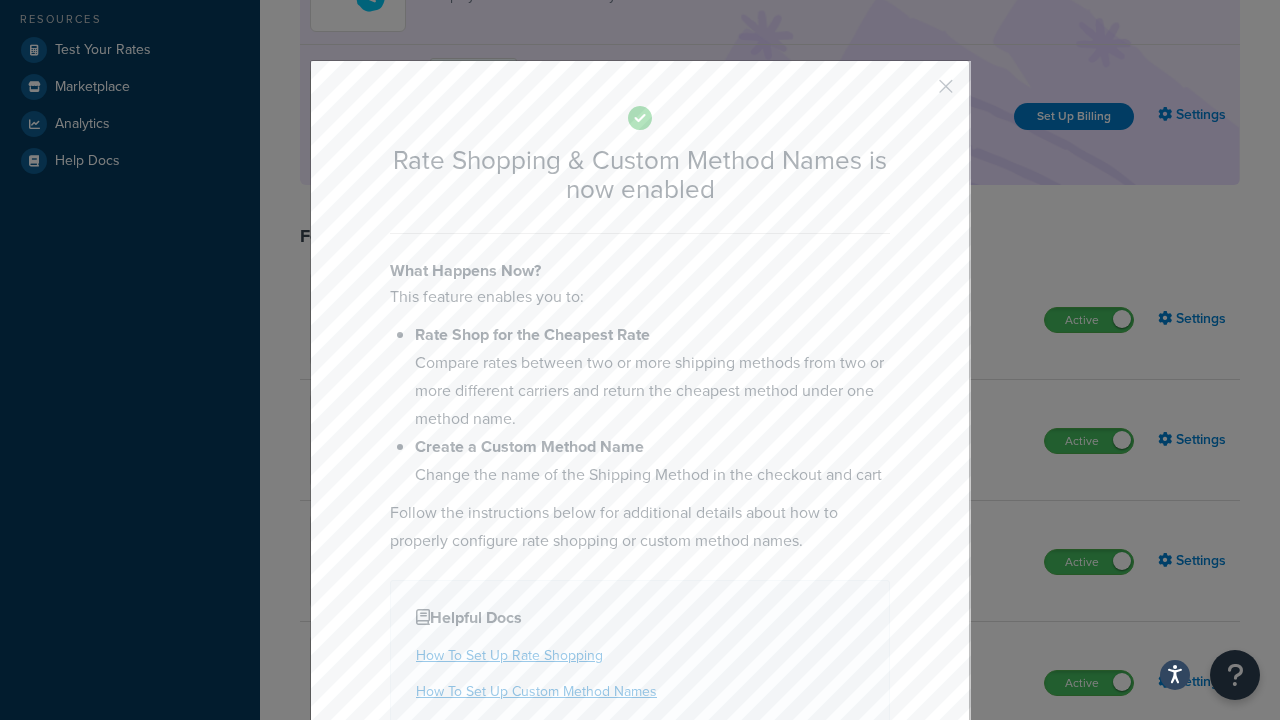 click at bounding box center (916, 93) 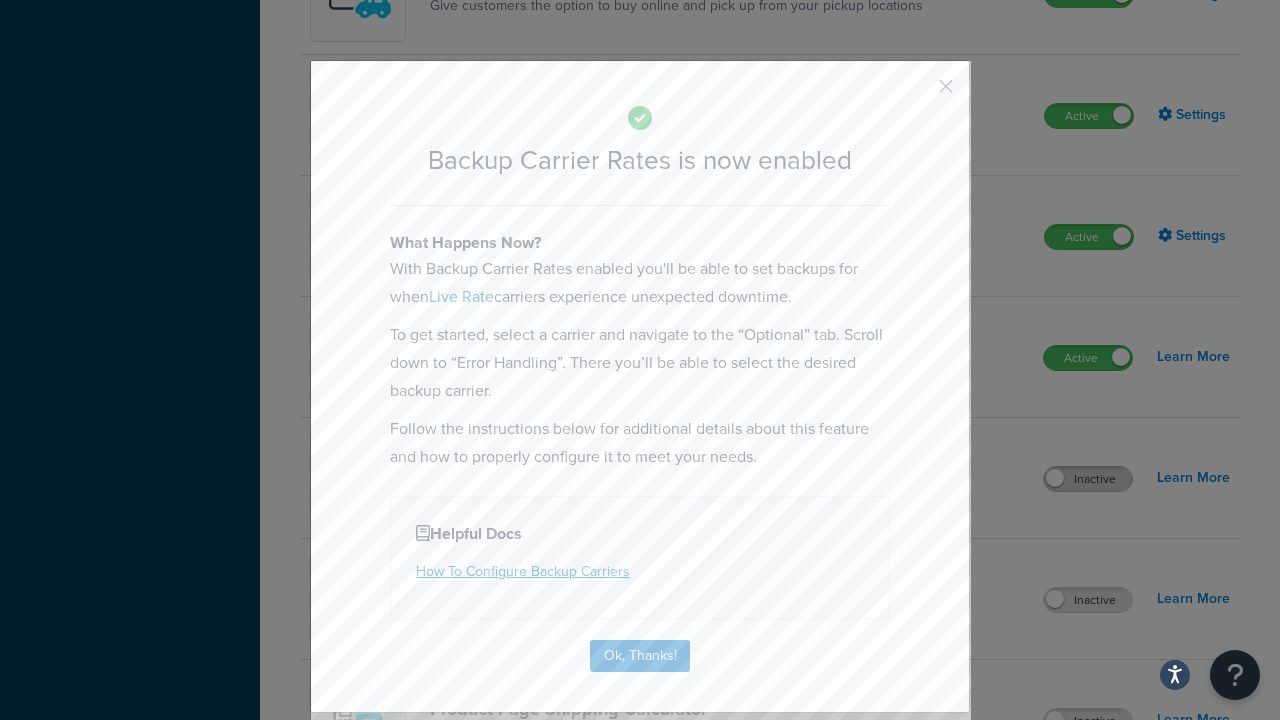 click at bounding box center (916, 93) 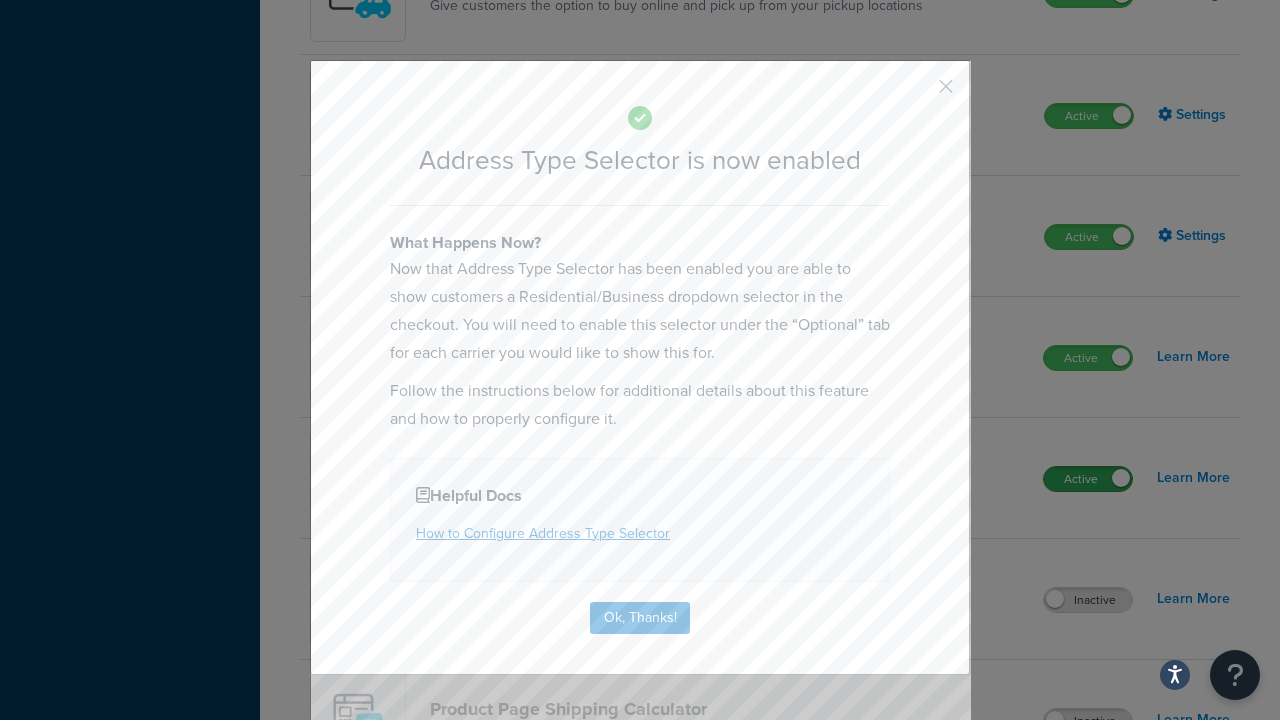 click at bounding box center [916, 93] 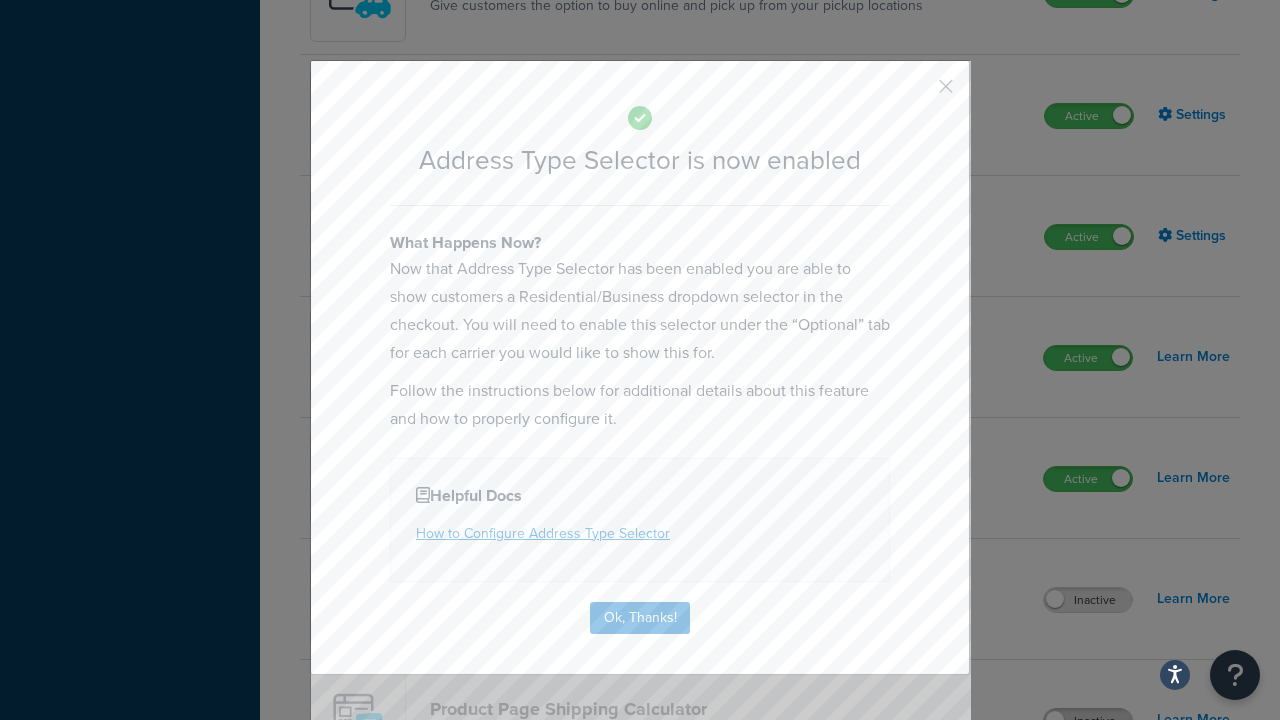 click on "Inactive" at bounding box center (1088, 721) 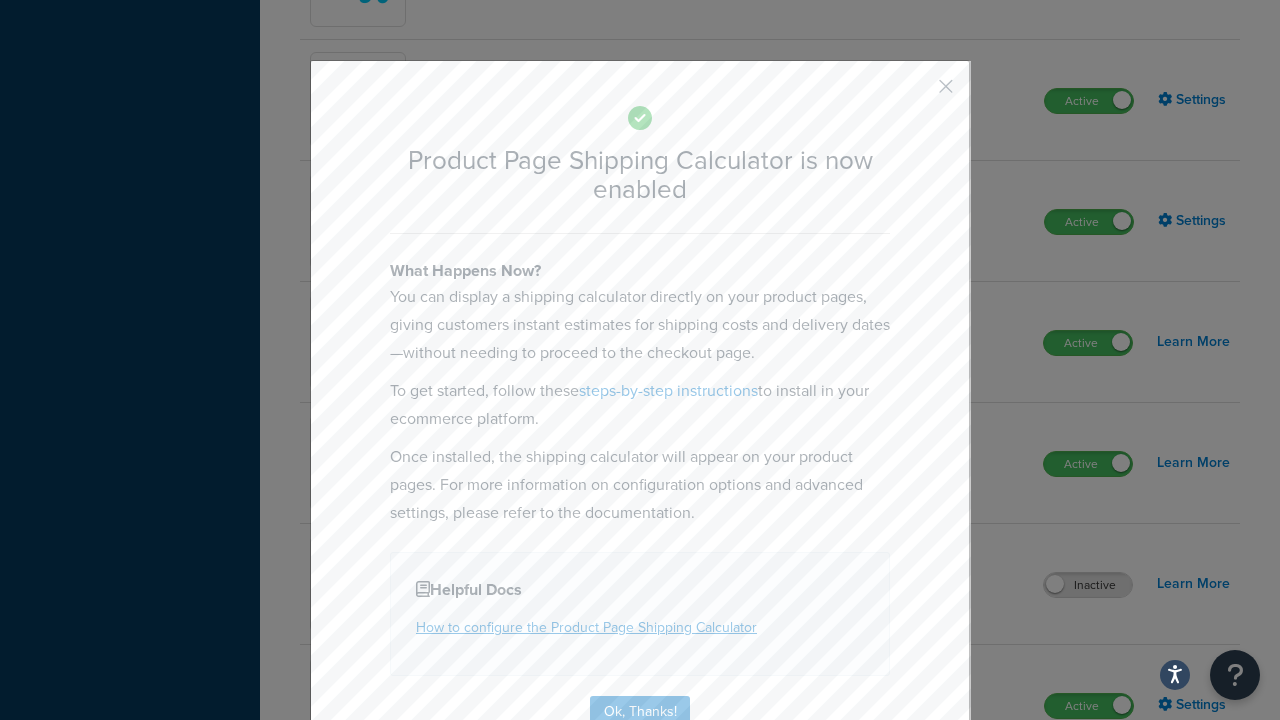 click at bounding box center (916, 93) 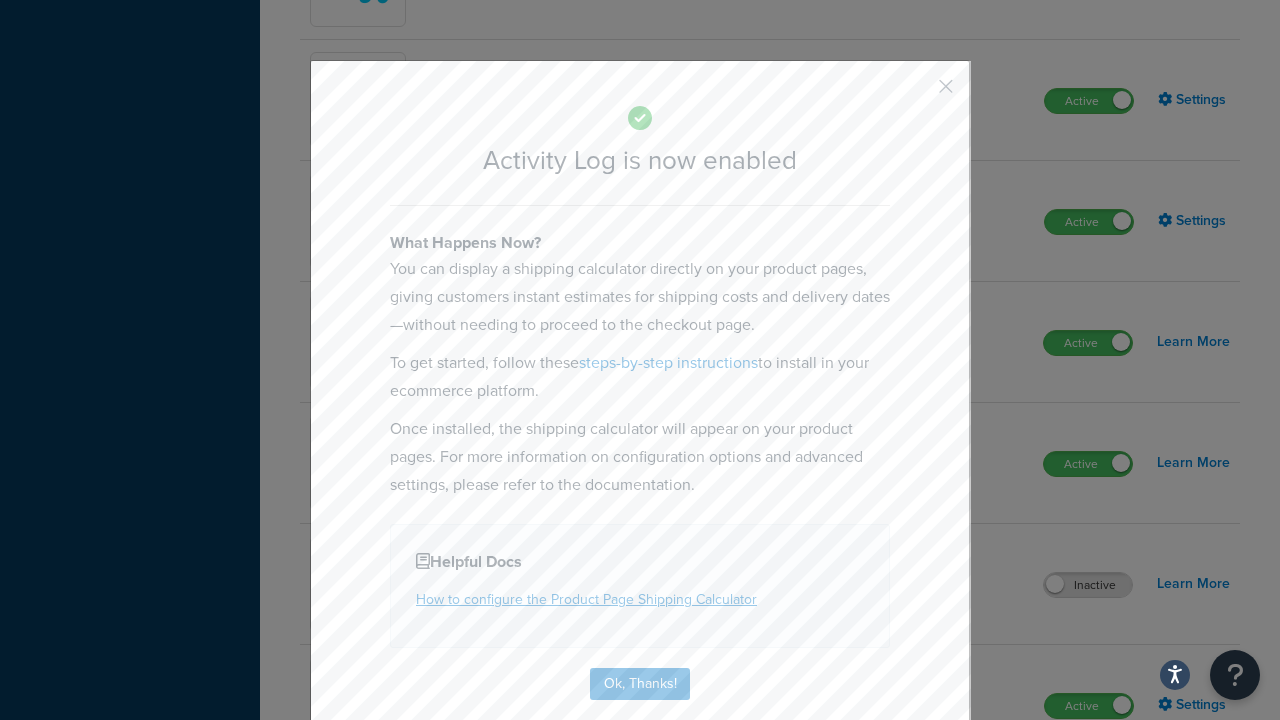 scroll, scrollTop: 1497, scrollLeft: 0, axis: vertical 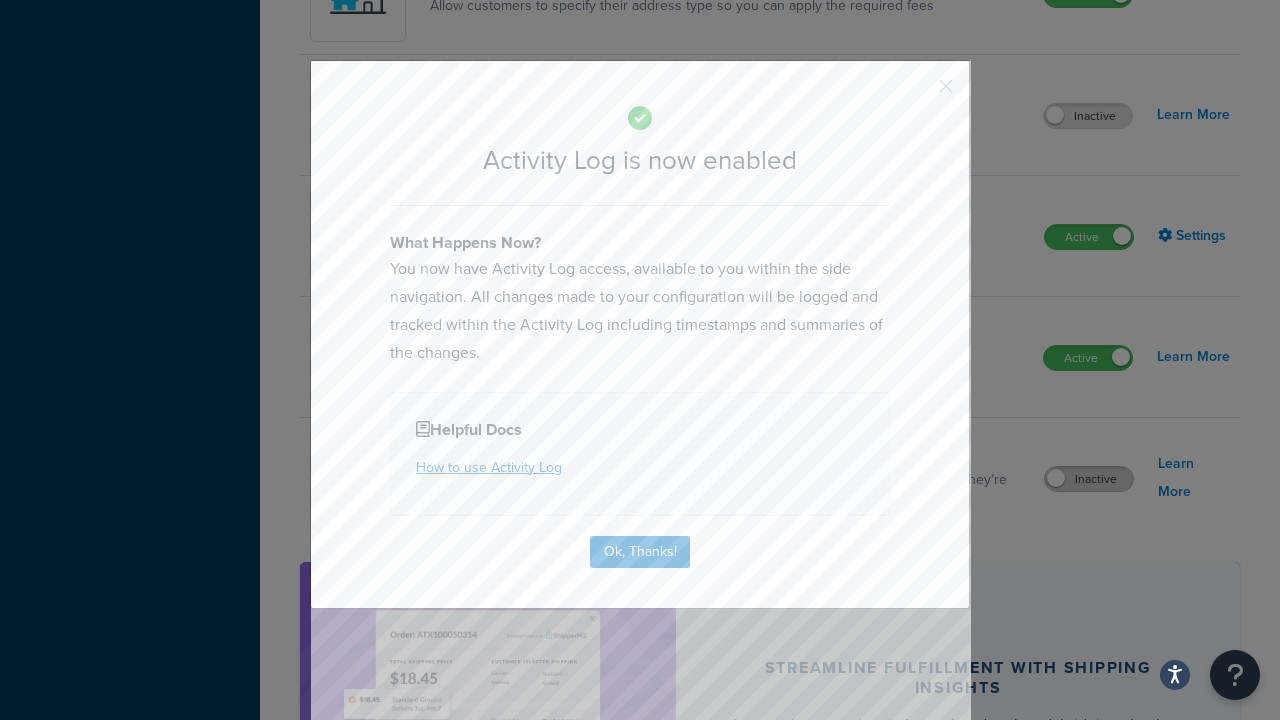 click at bounding box center [916, 93] 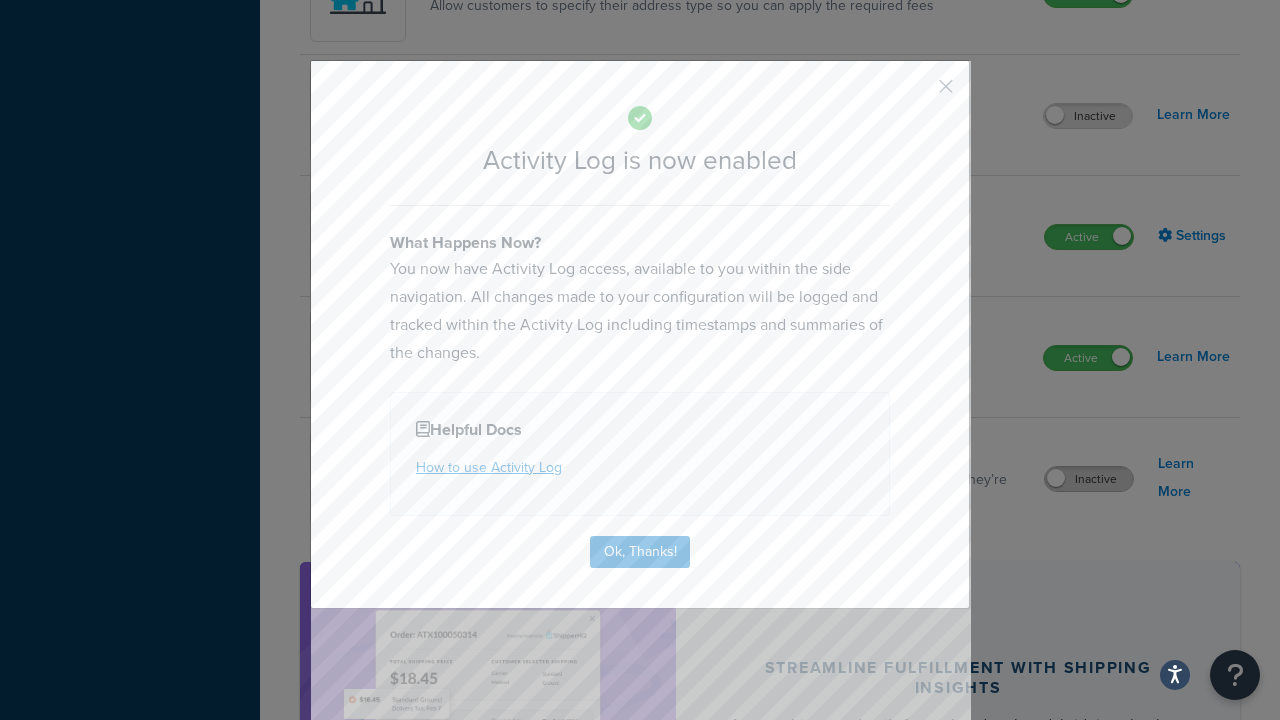 click on "Inactive" at bounding box center [1089, 479] 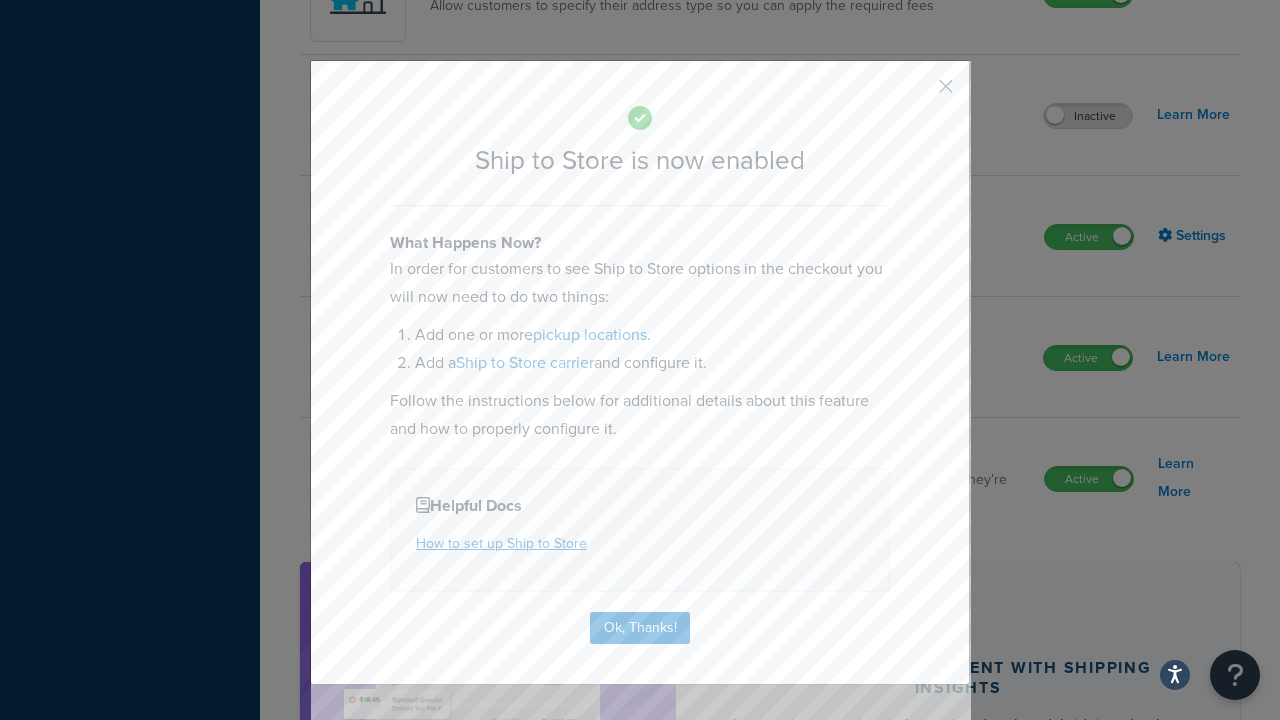 click at bounding box center (916, 93) 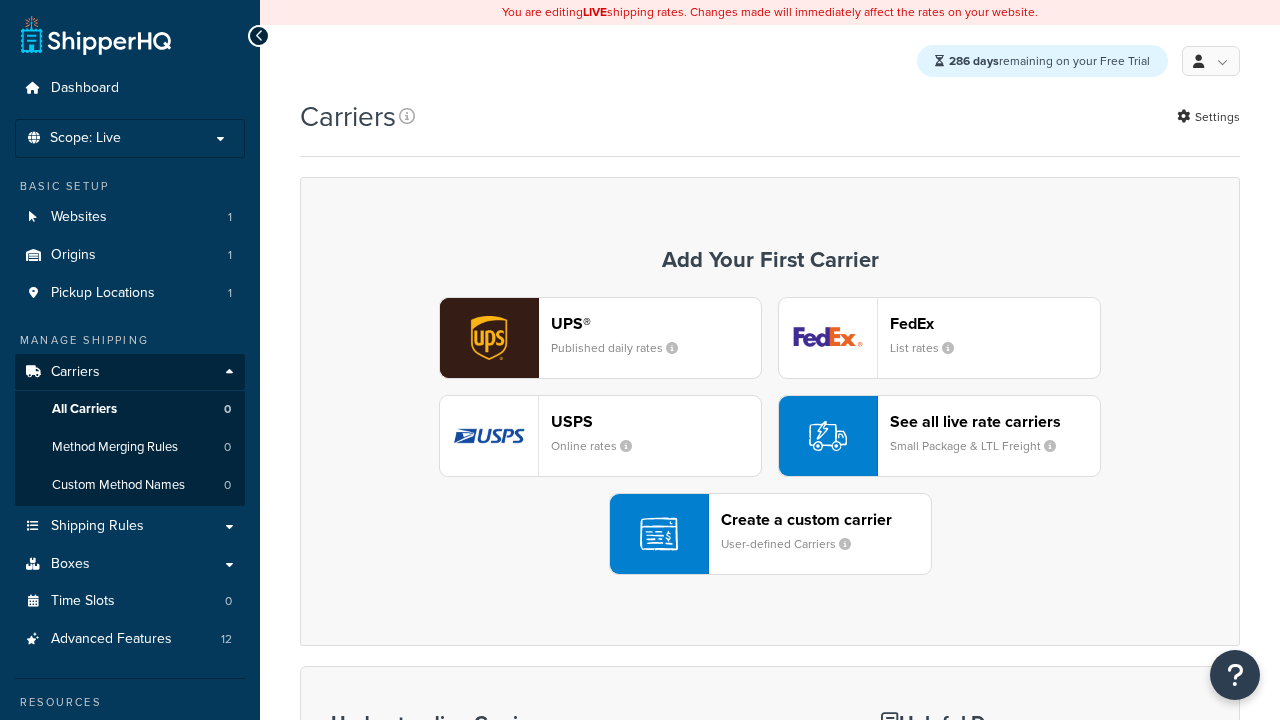 scroll, scrollTop: 0, scrollLeft: 0, axis: both 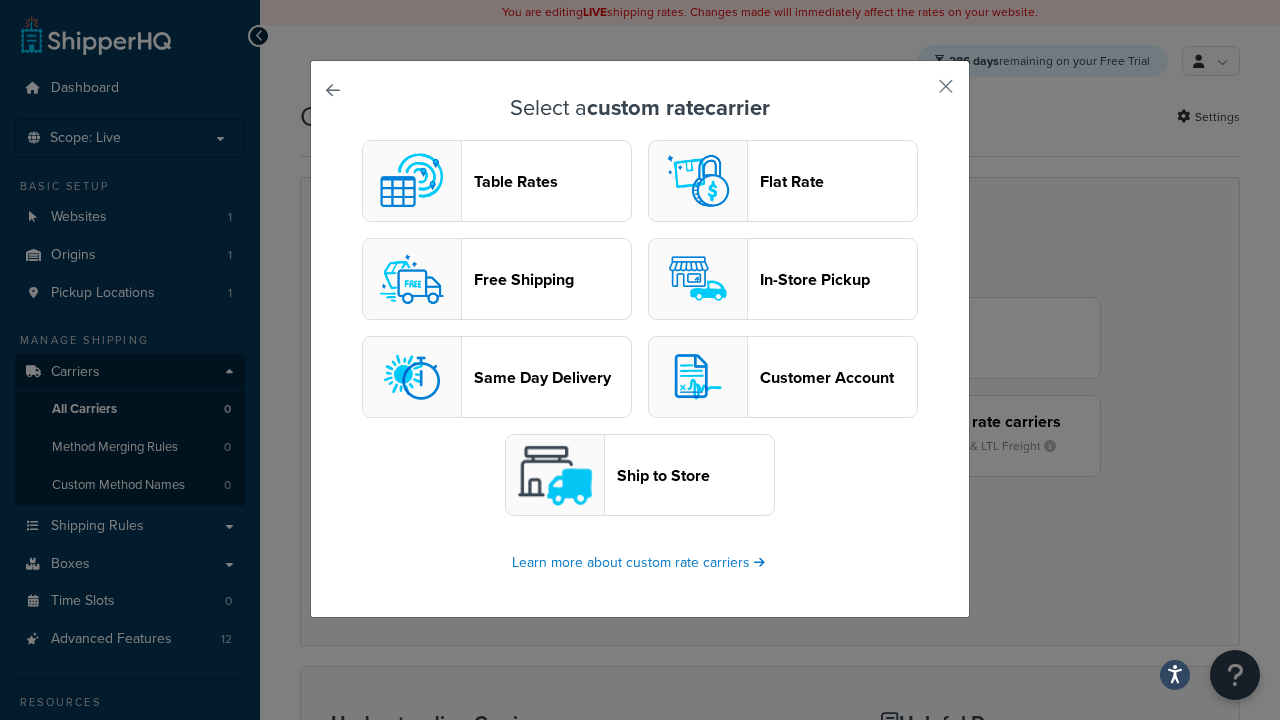 click on "In-Store Pickup" at bounding box center (838, 279) 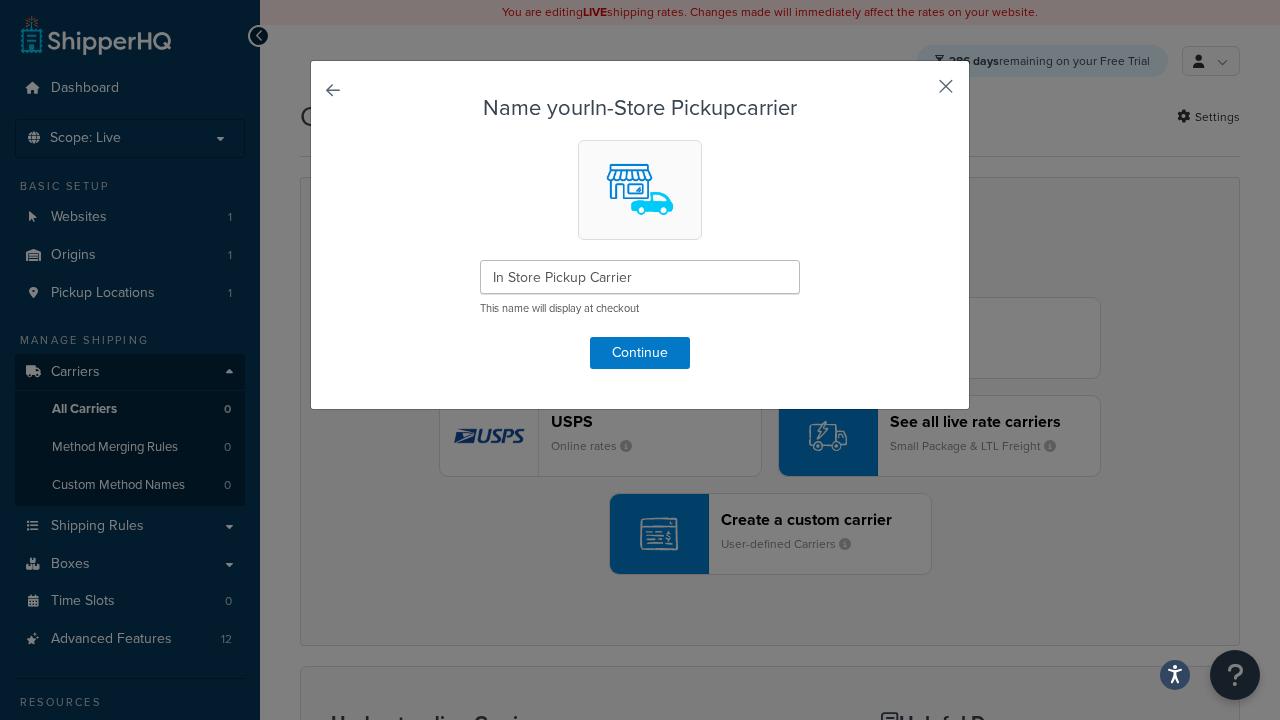 click at bounding box center [916, 93] 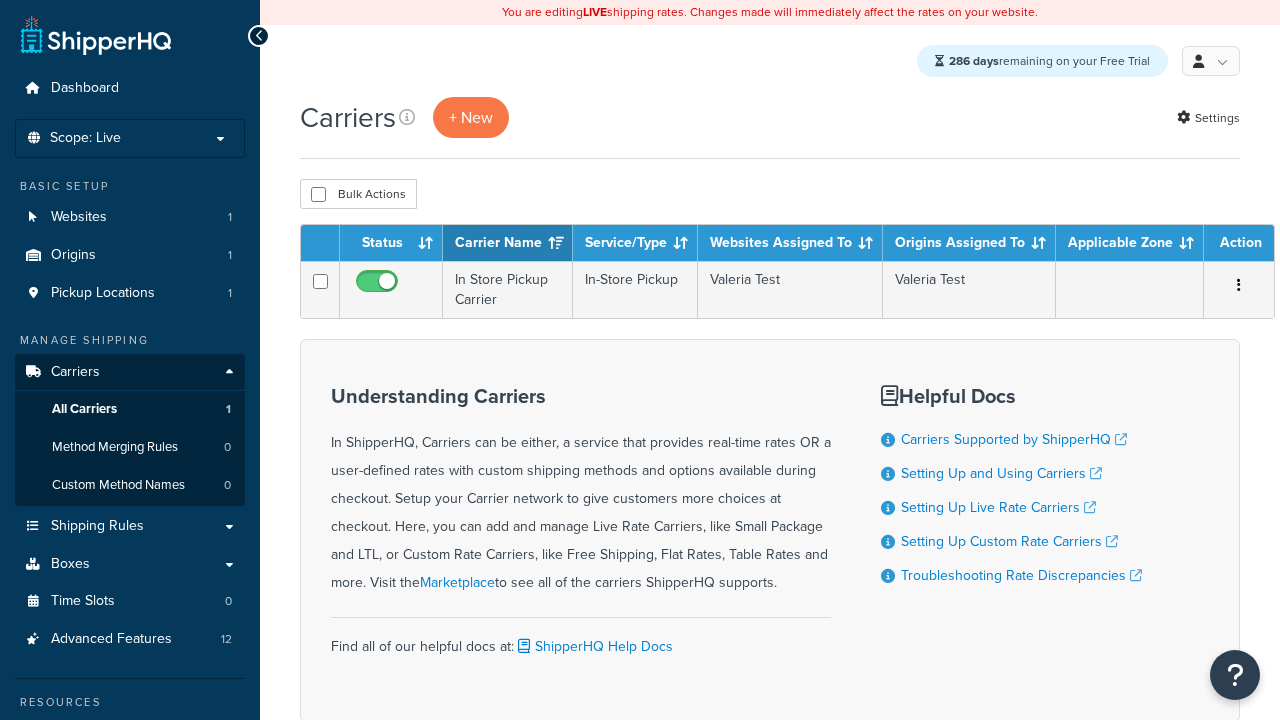 scroll, scrollTop: 0, scrollLeft: 0, axis: both 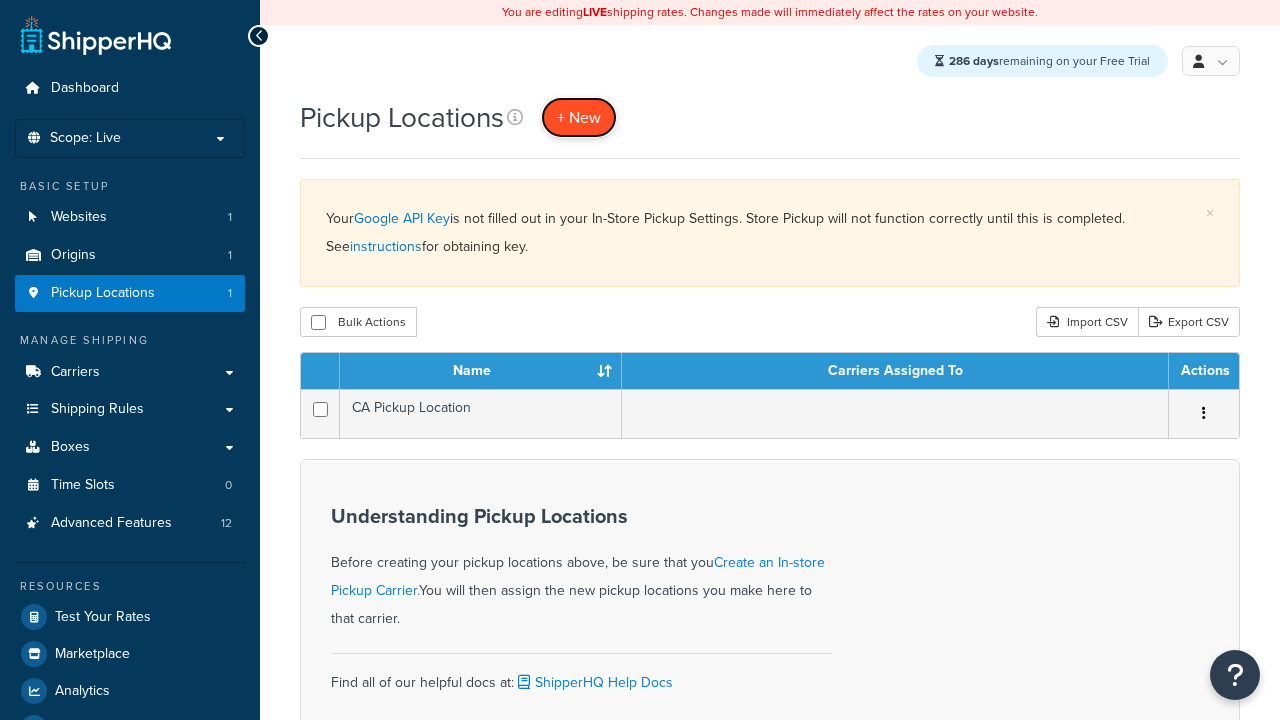click on "+ New" at bounding box center [579, 117] 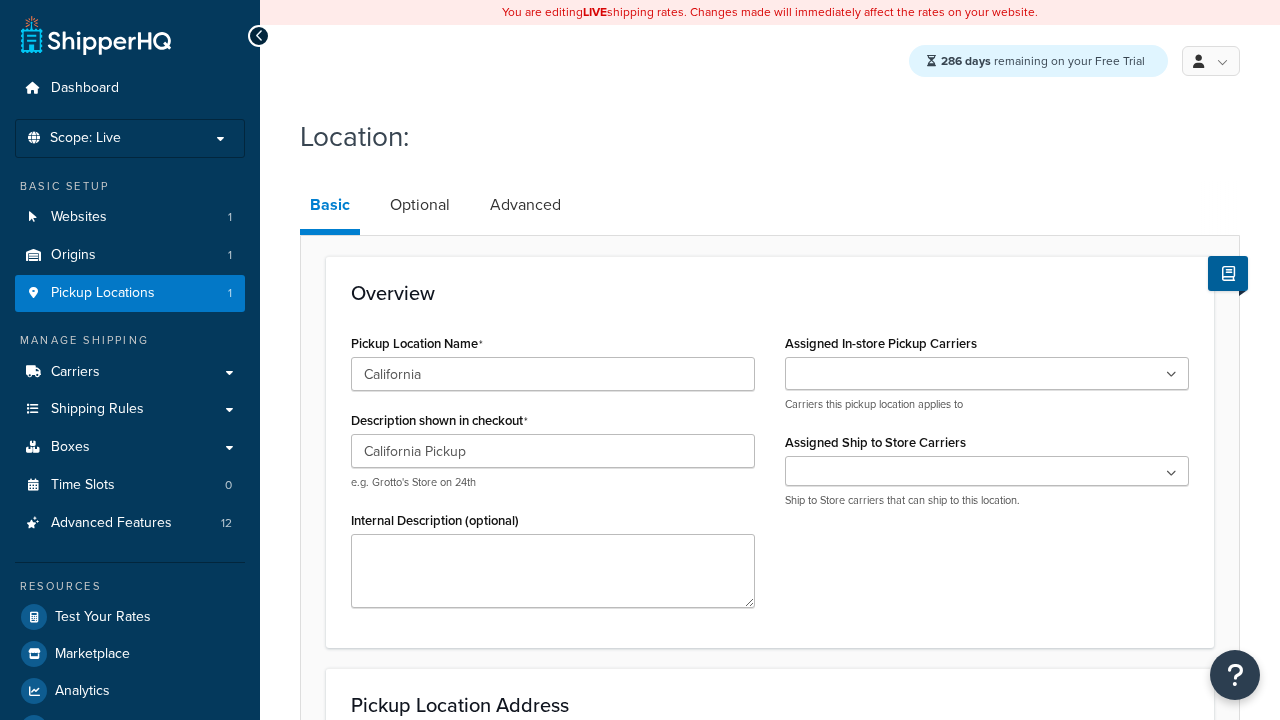 scroll, scrollTop: 0, scrollLeft: 0, axis: both 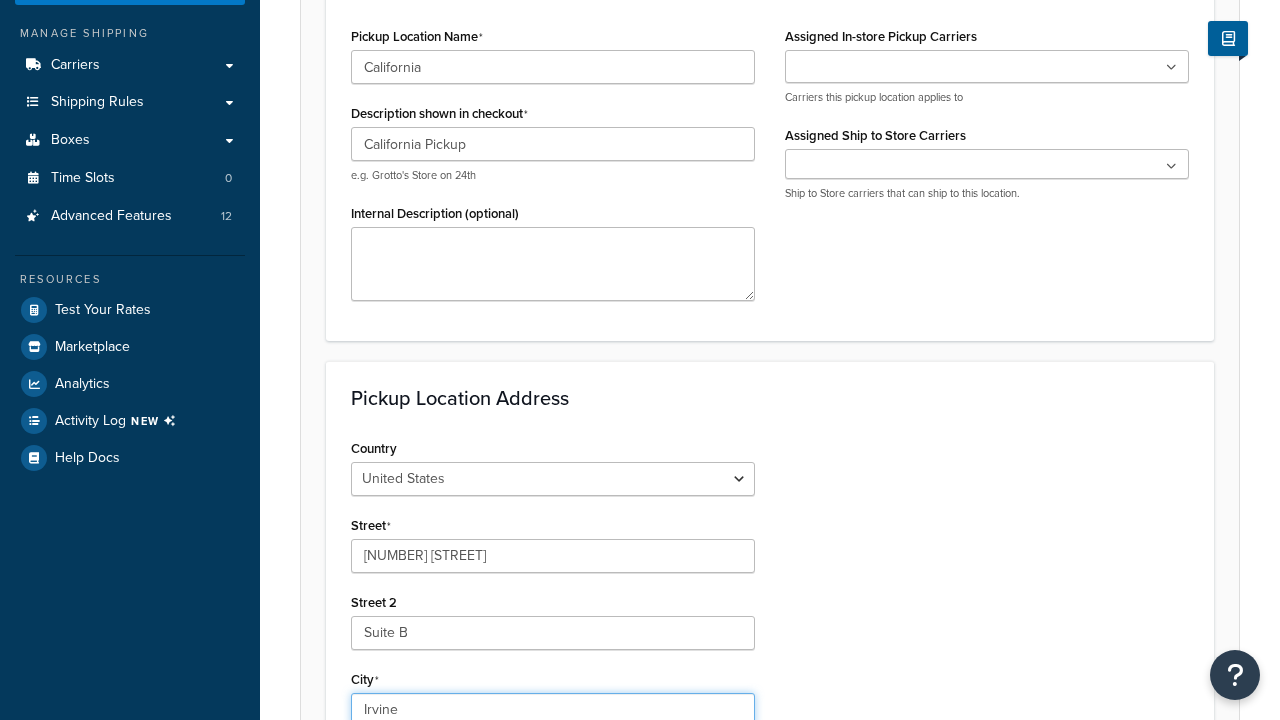 type on "Irvine" 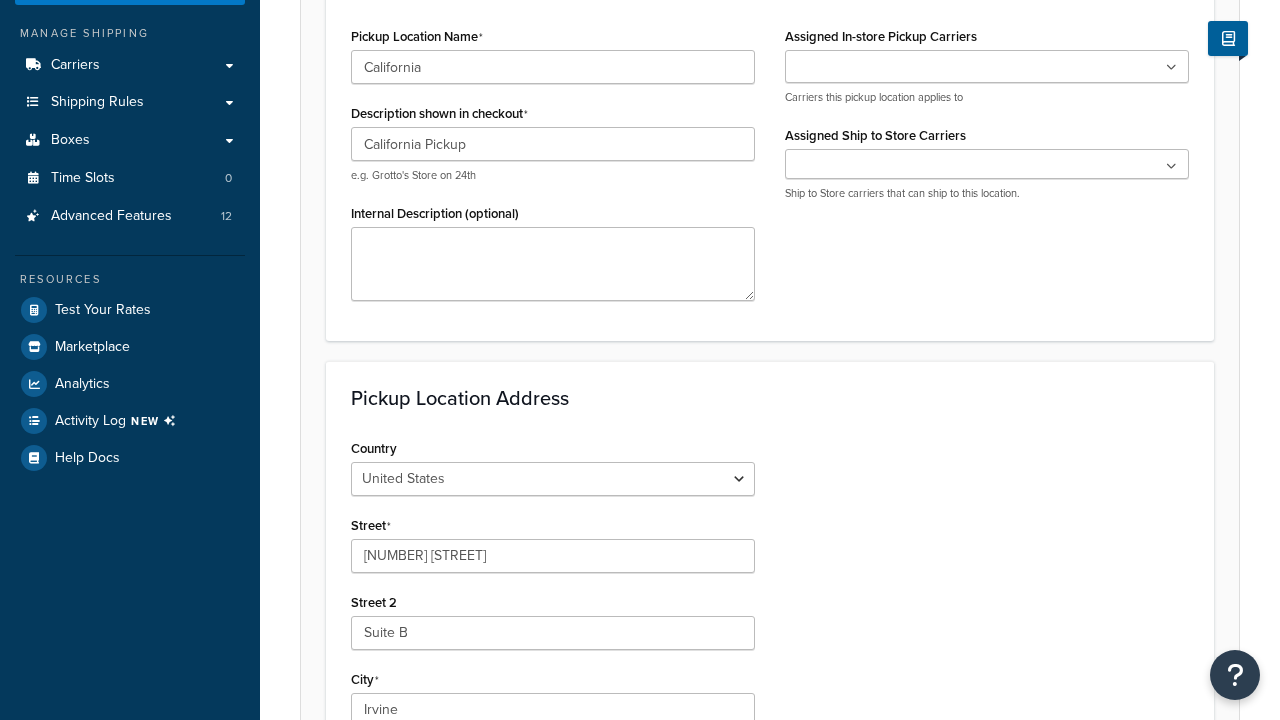 type on "[POSTAL_CODE]" 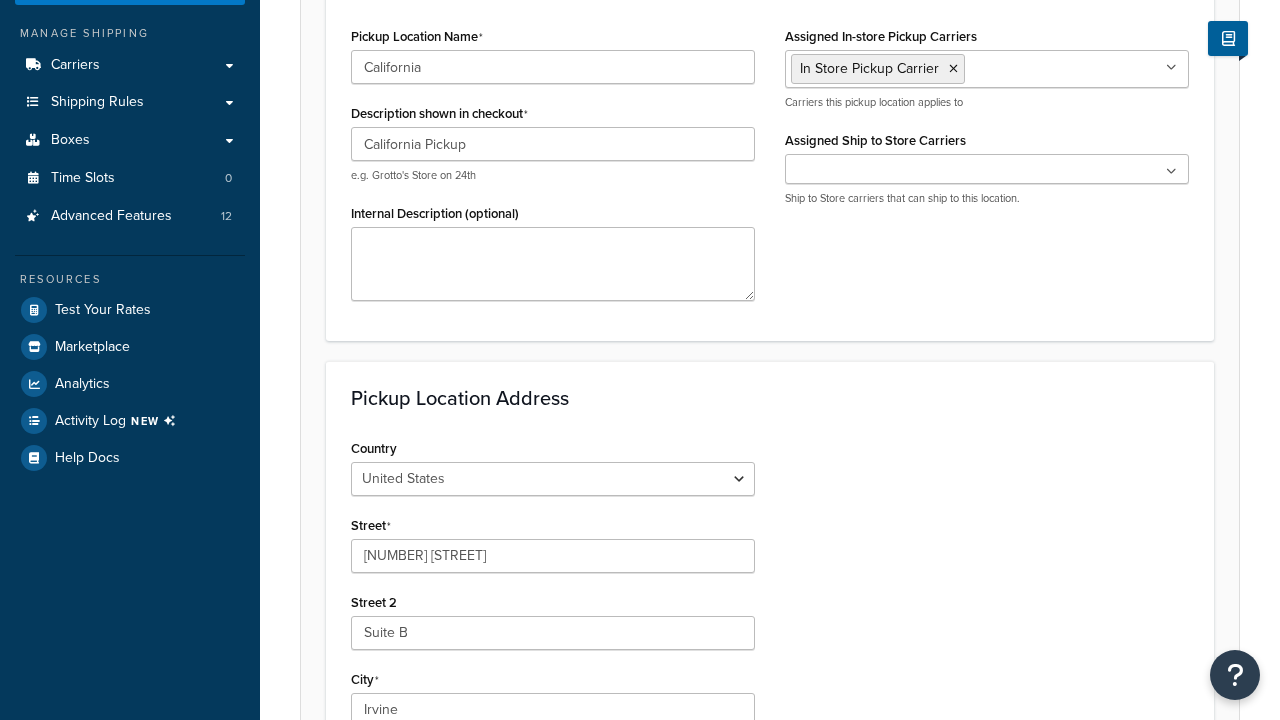 scroll, scrollTop: 737, scrollLeft: 0, axis: vertical 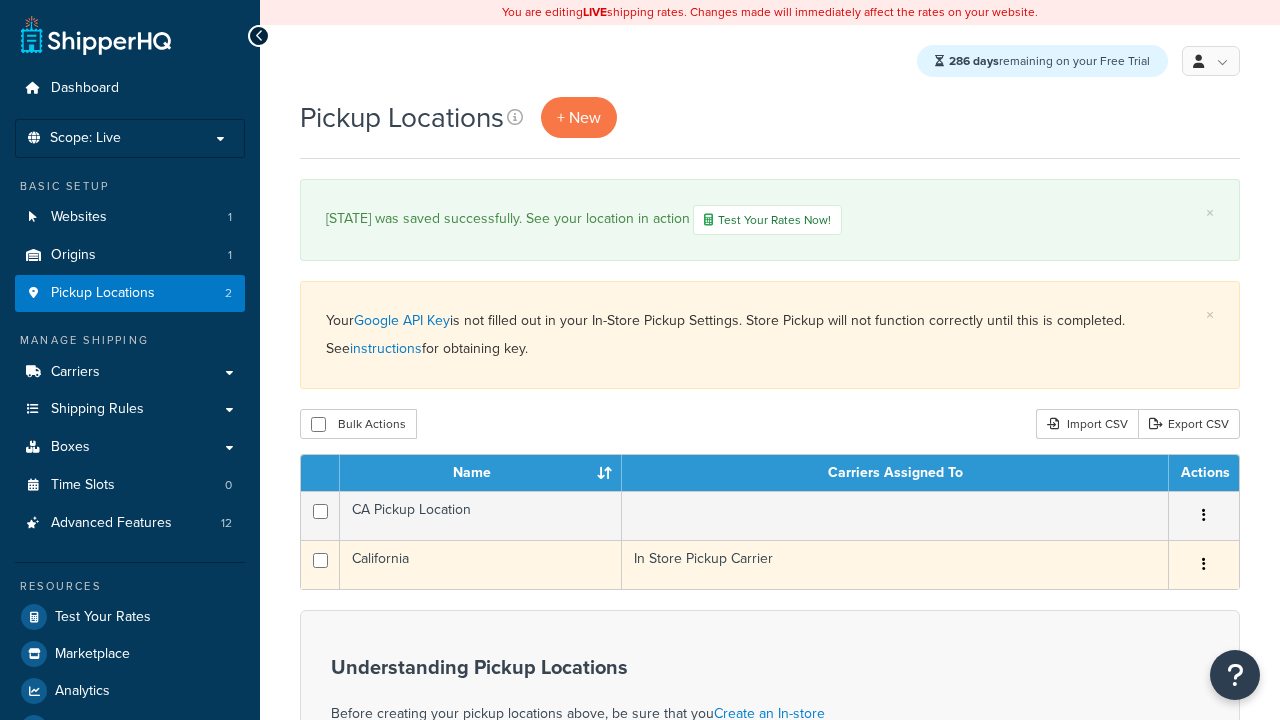 click on "California" at bounding box center (481, 564) 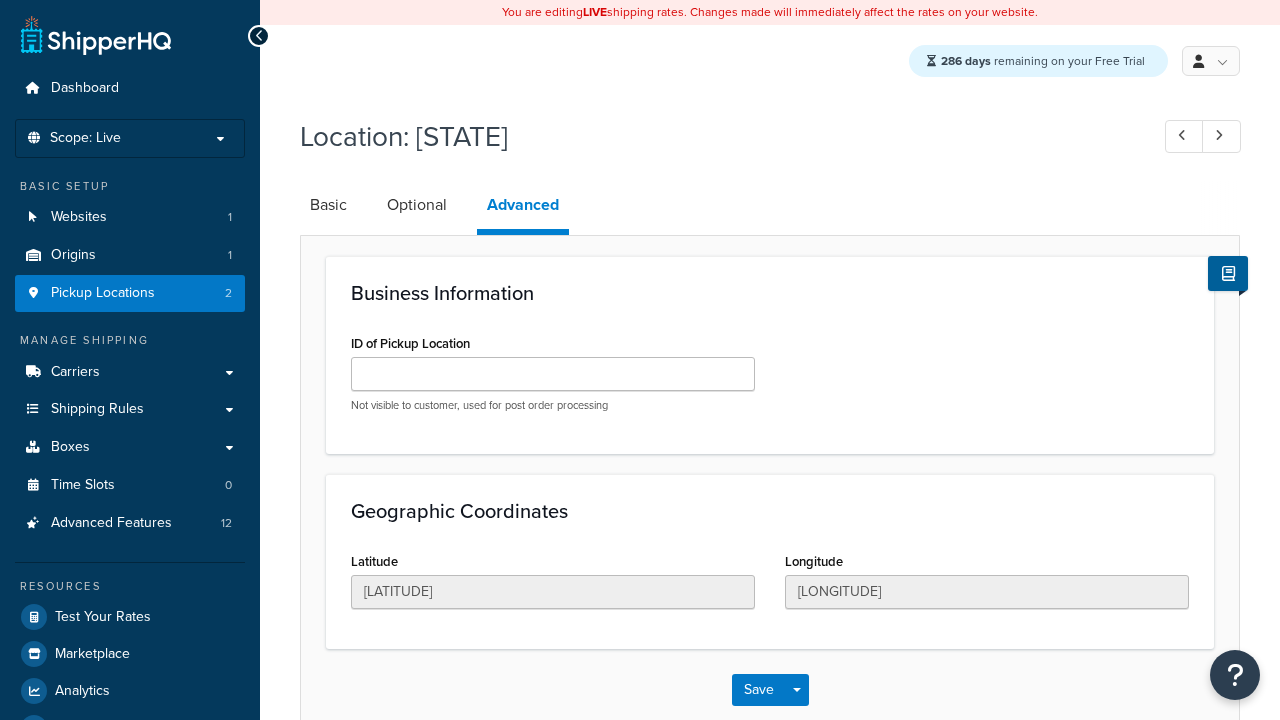 scroll, scrollTop: 0, scrollLeft: 0, axis: both 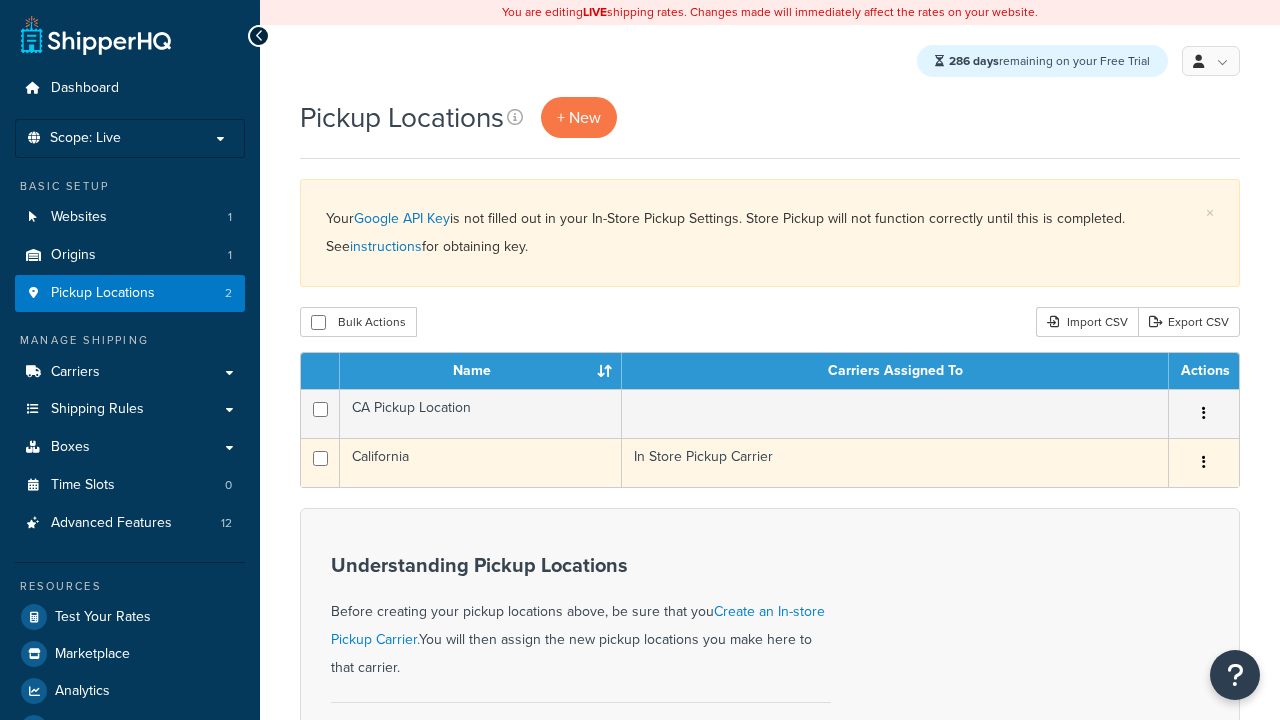 click at bounding box center (1204, 462) 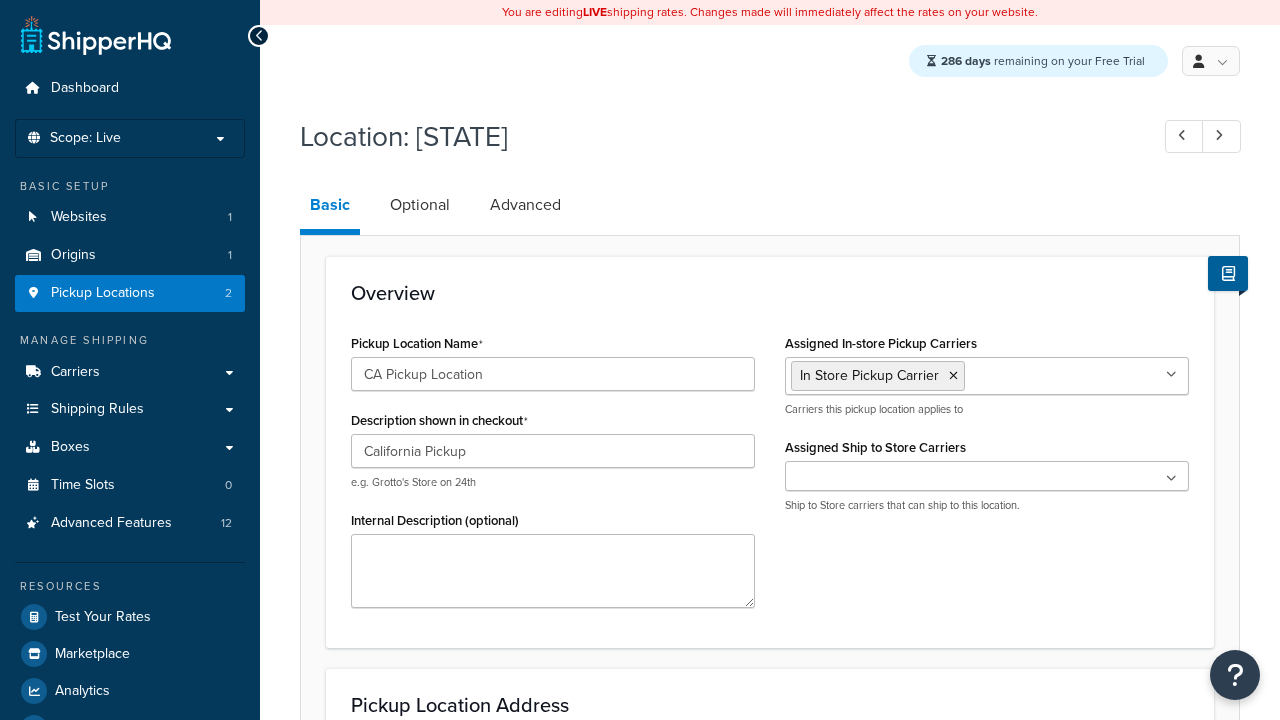 select on "5" 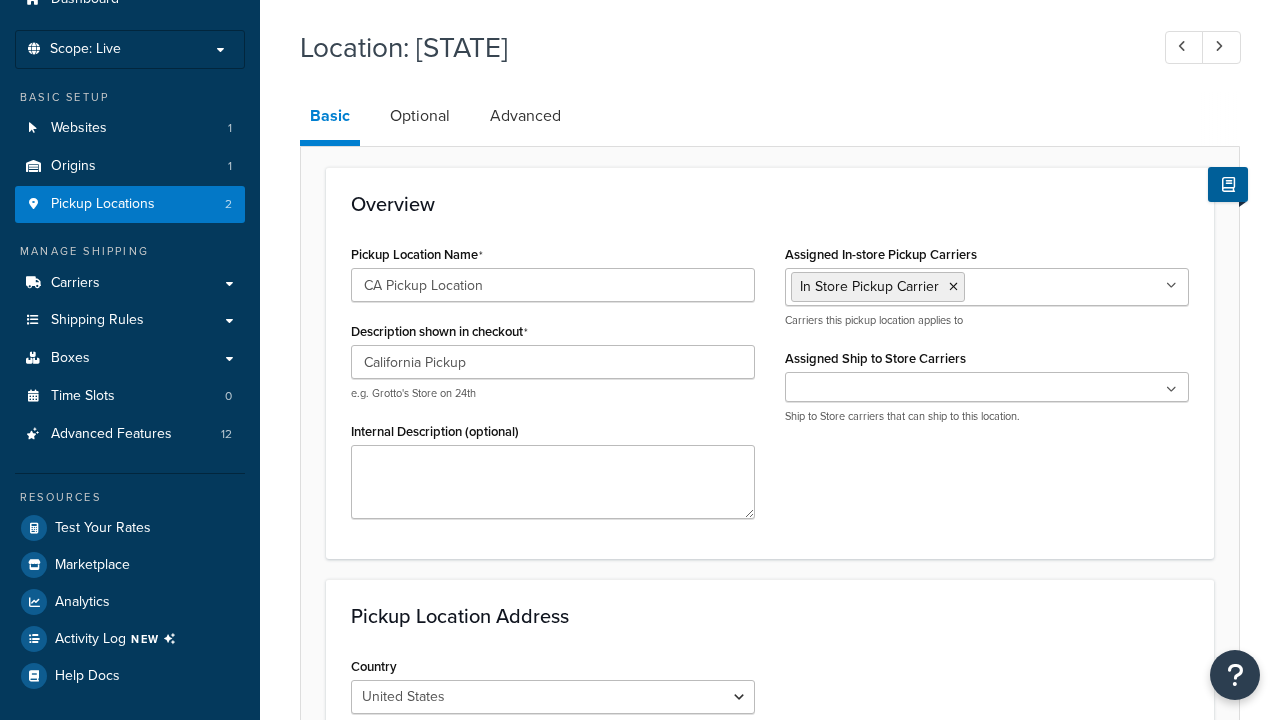 type on "CA Pickup Location" 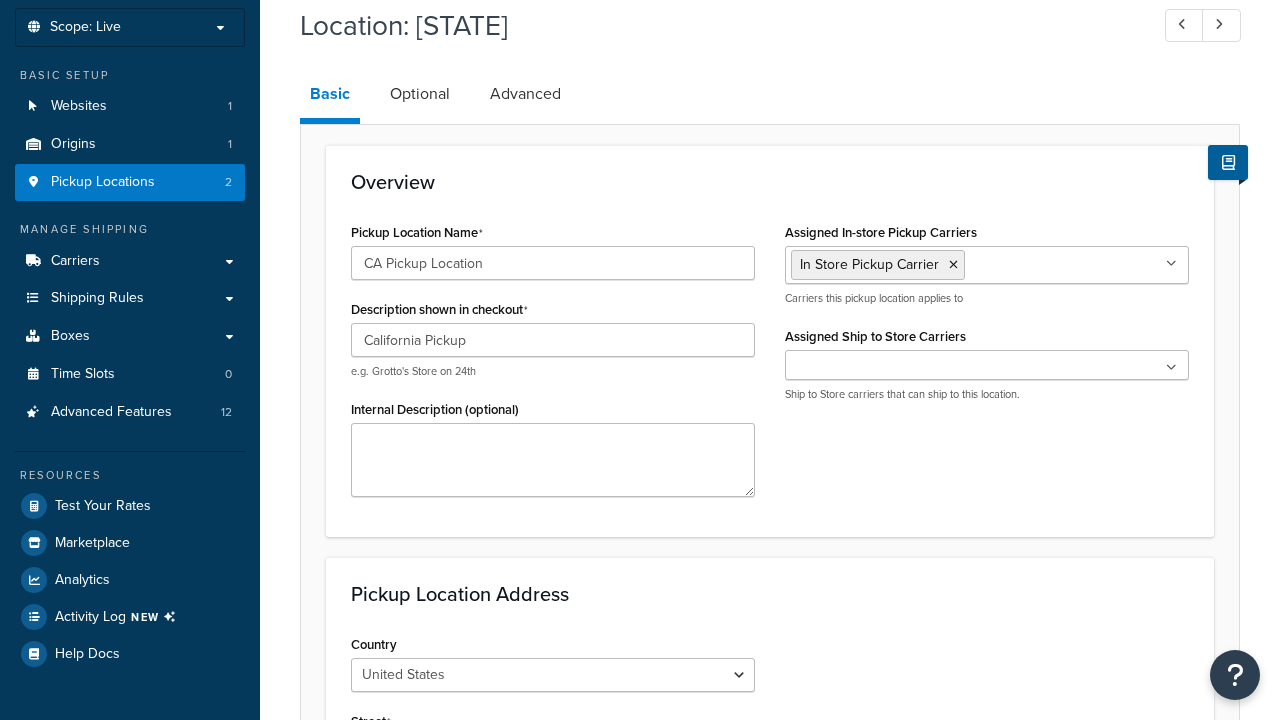 click on "Save" at bounding box center [759, 1203] 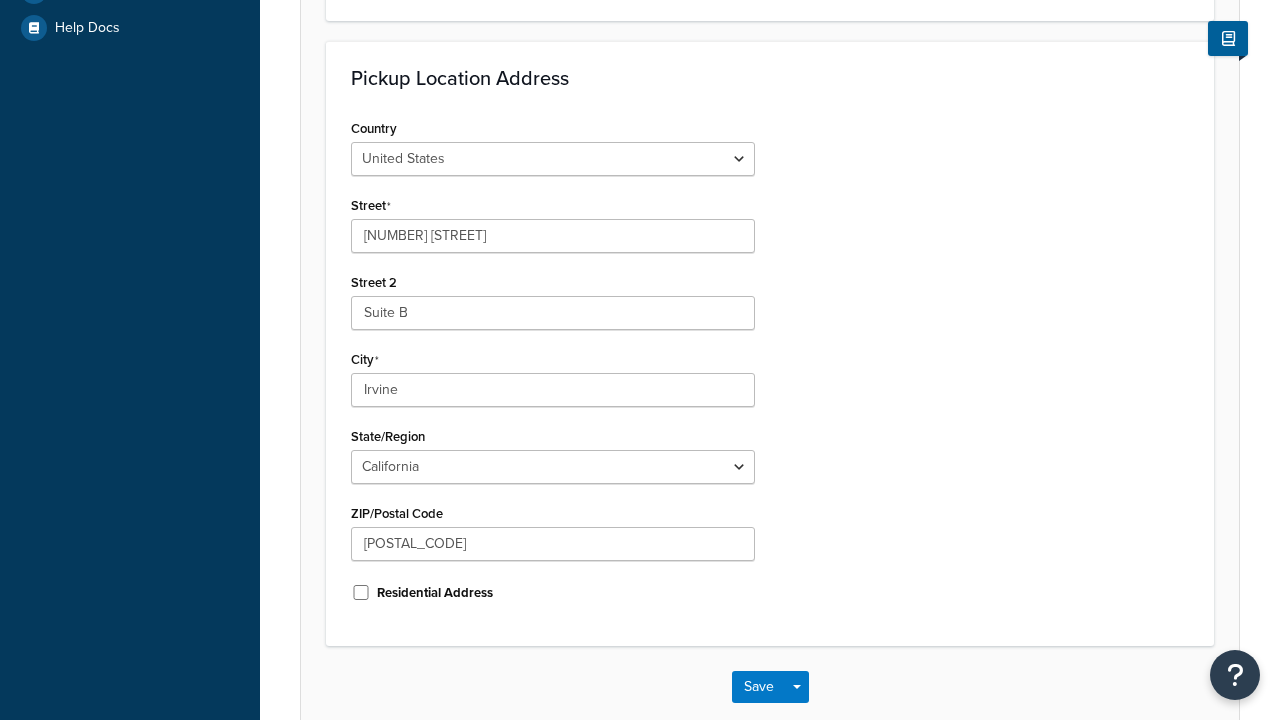 scroll, scrollTop: 0, scrollLeft: 0, axis: both 